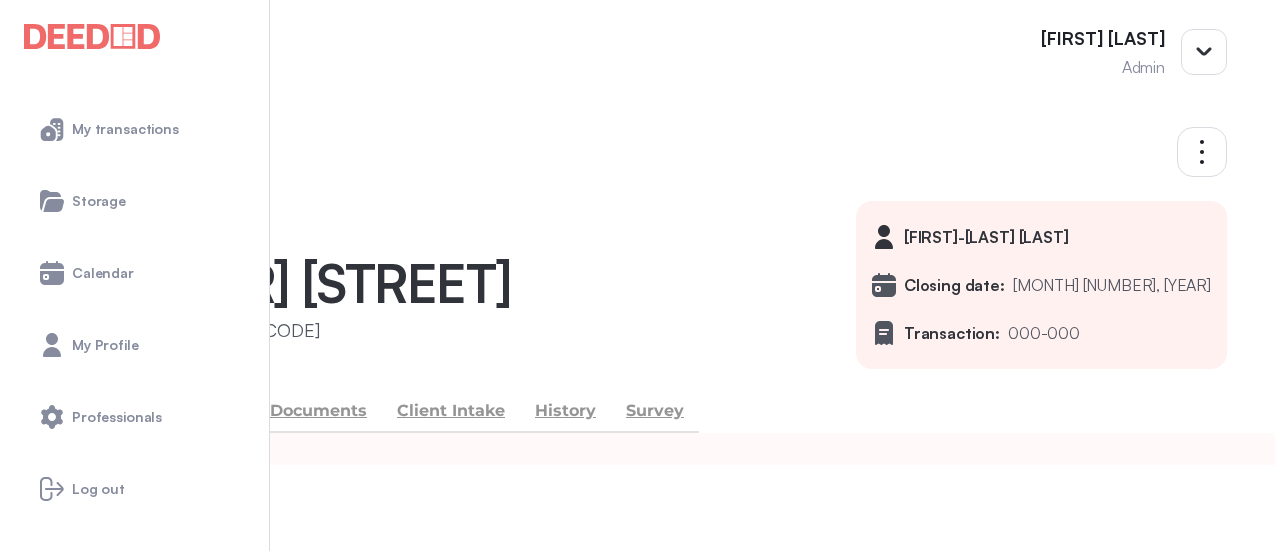 scroll, scrollTop: 0, scrollLeft: 0, axis: both 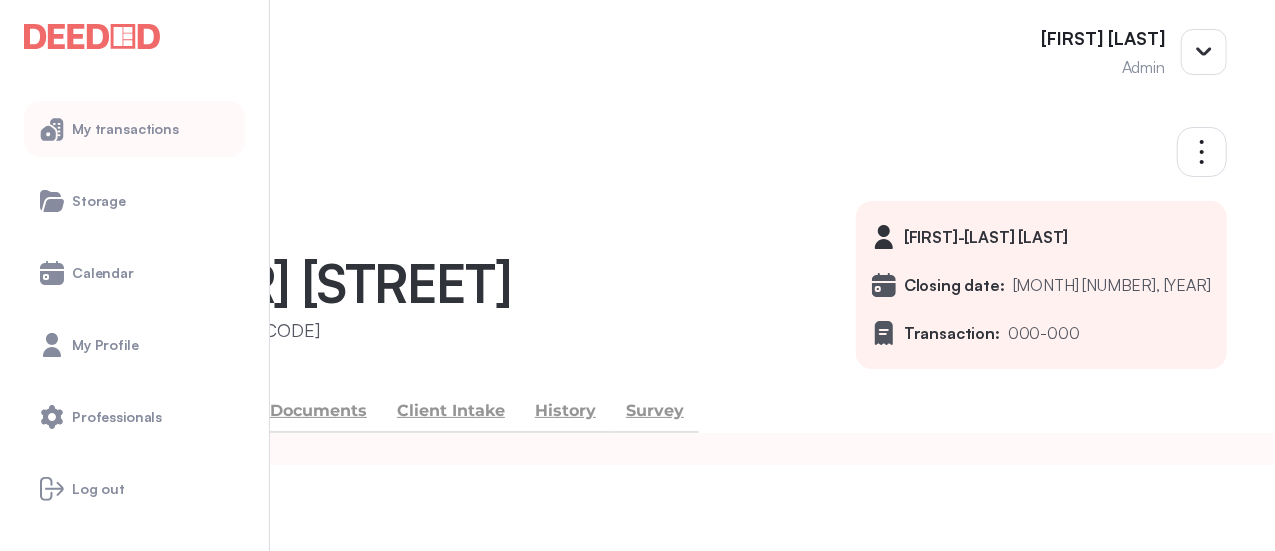 click on "My transactions" at bounding box center [125, 129] 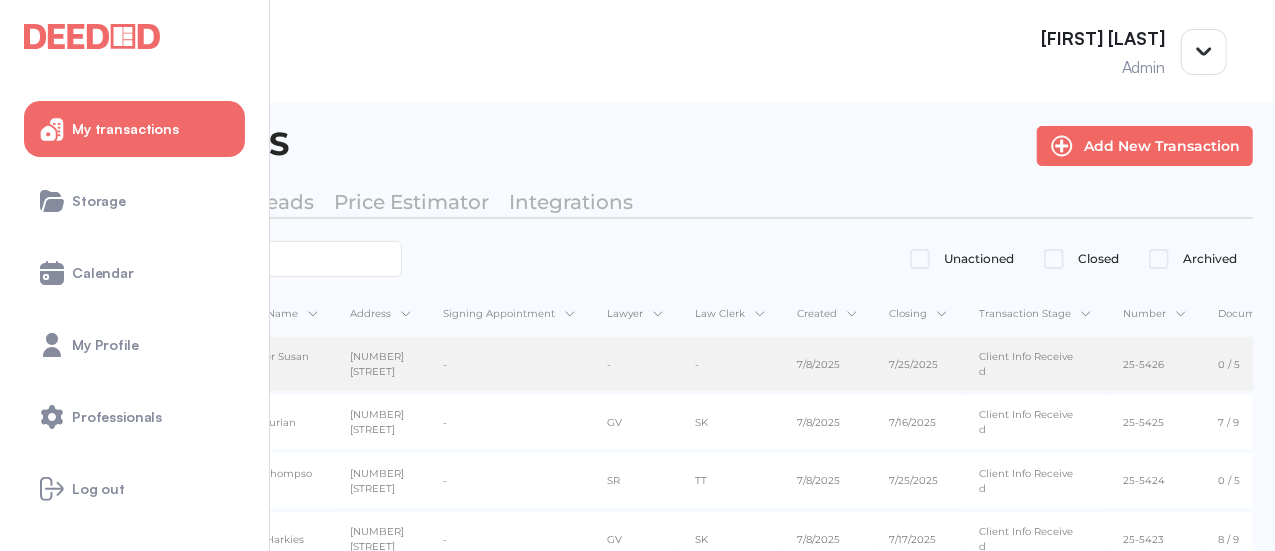 click on "Jennifer Susan Parker" at bounding box center (276, 364) 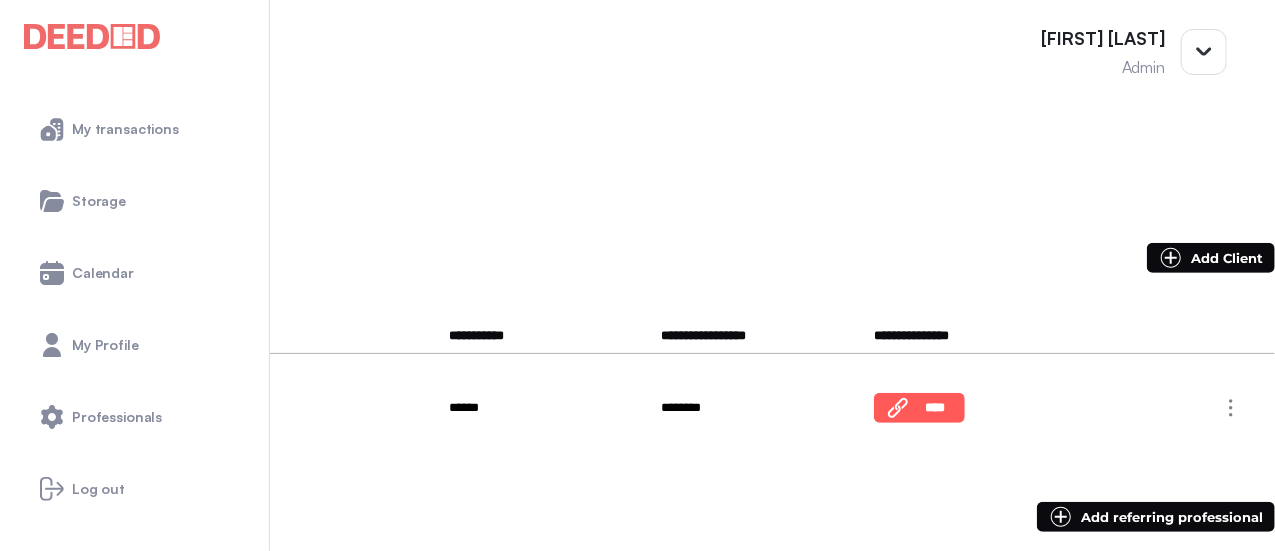 scroll, scrollTop: 500, scrollLeft: 0, axis: vertical 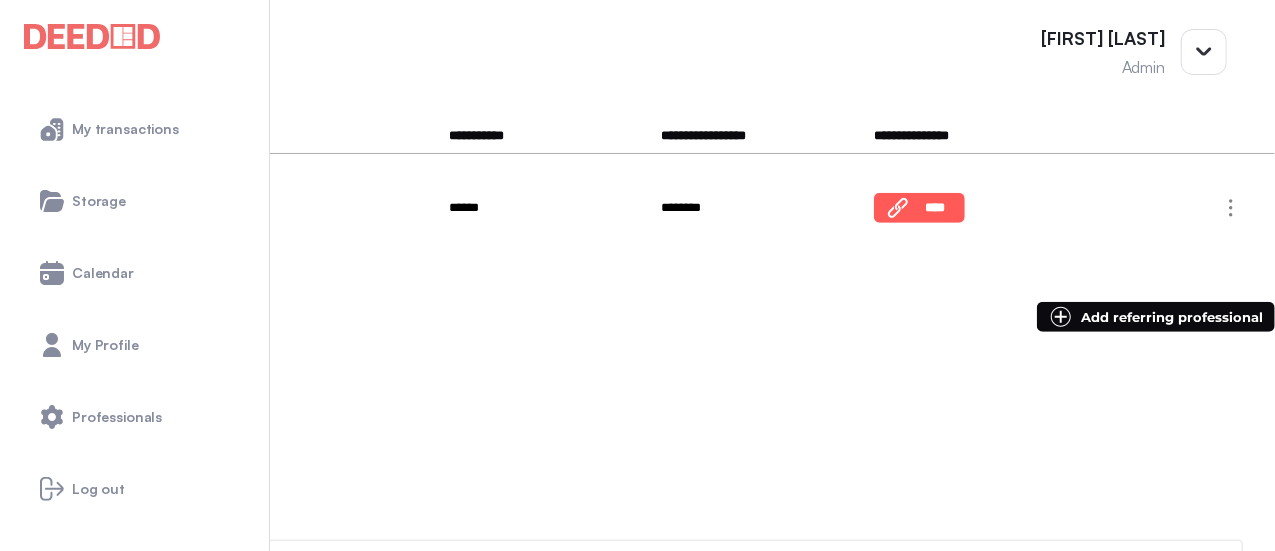 click on "Sherry Healy" at bounding box center [67, 419] 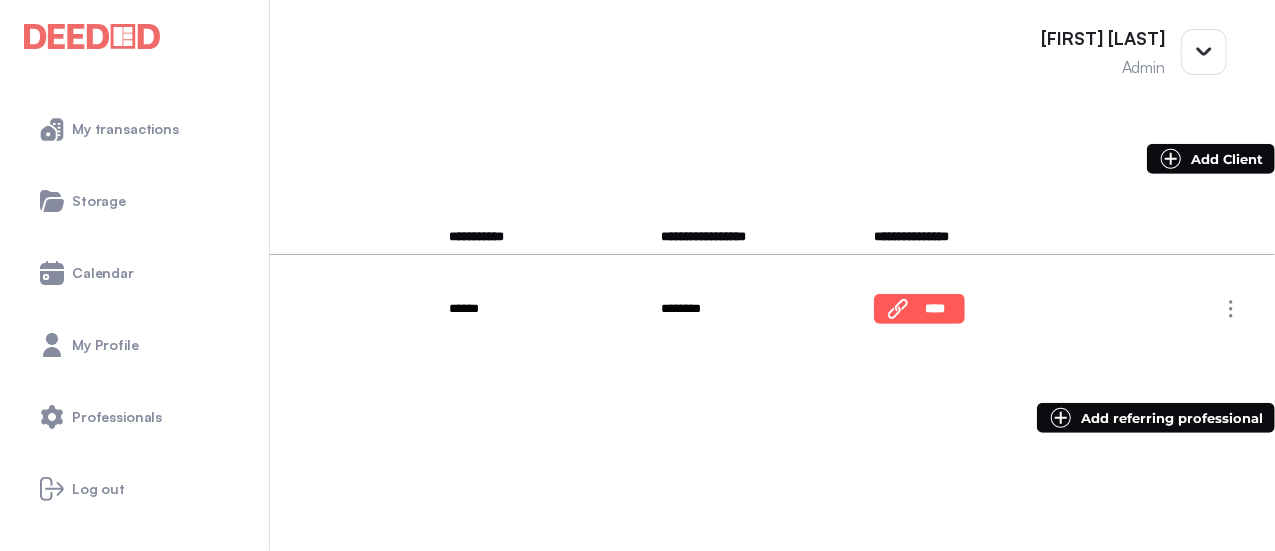 scroll, scrollTop: 500, scrollLeft: 0, axis: vertical 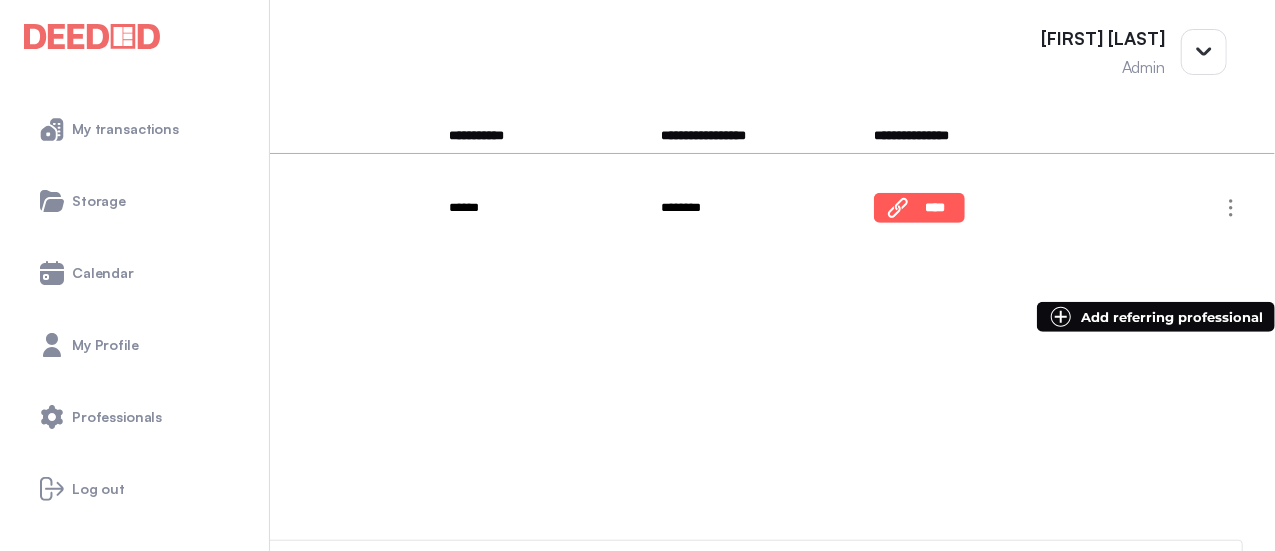 click on "sherryhealy@rogers.com" at bounding box center [121, 438] 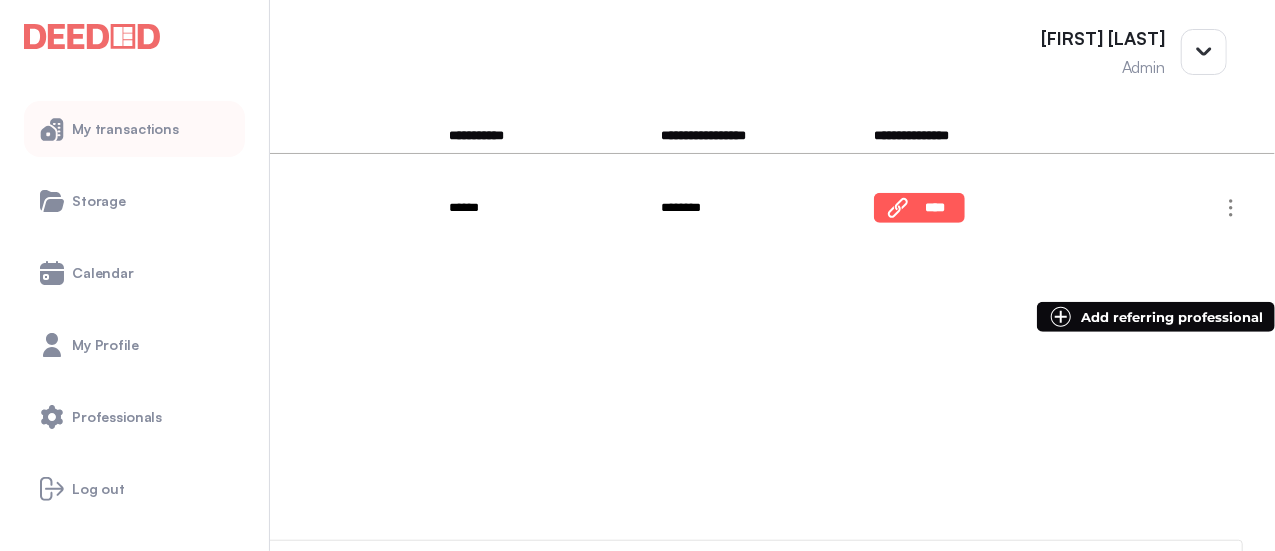 click on "My transactions" at bounding box center [134, 129] 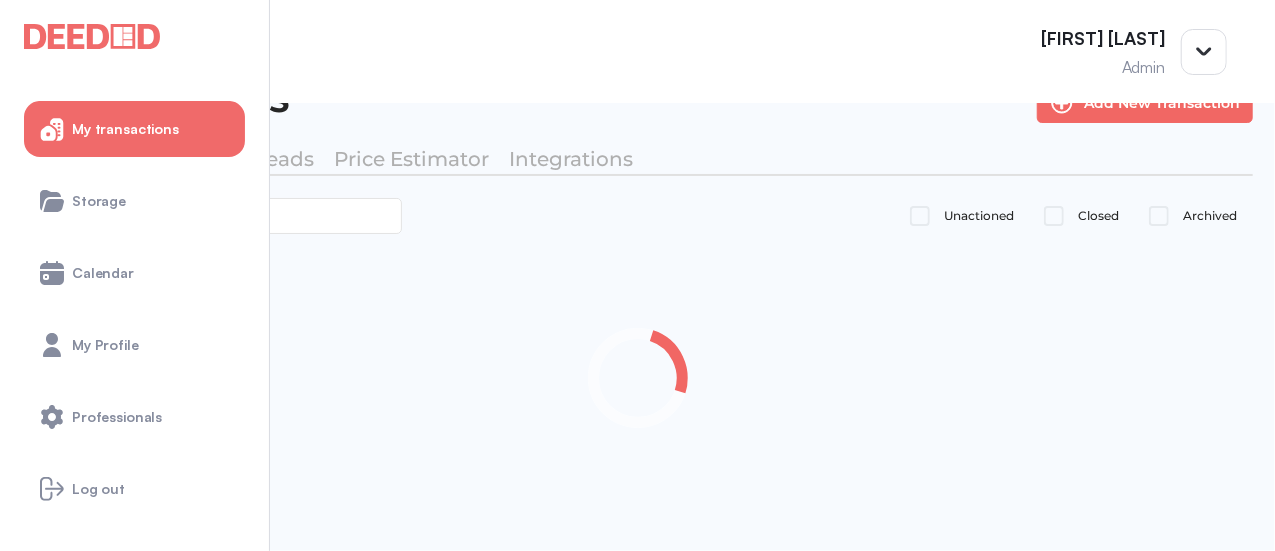 scroll, scrollTop: 43, scrollLeft: 0, axis: vertical 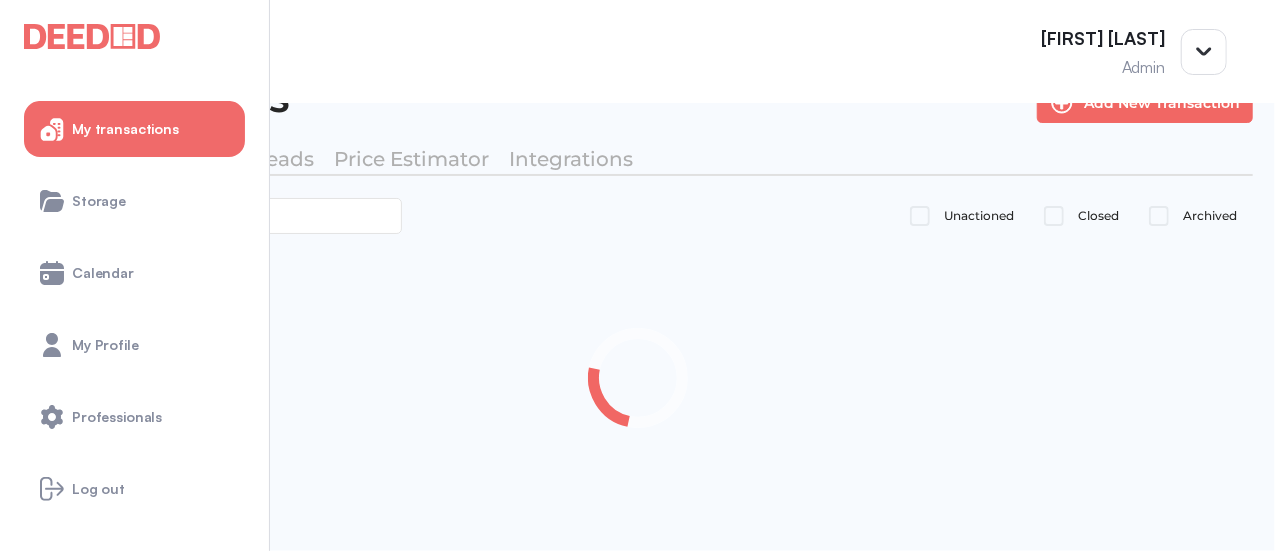 click on "My transactions" at bounding box center (134, 129) 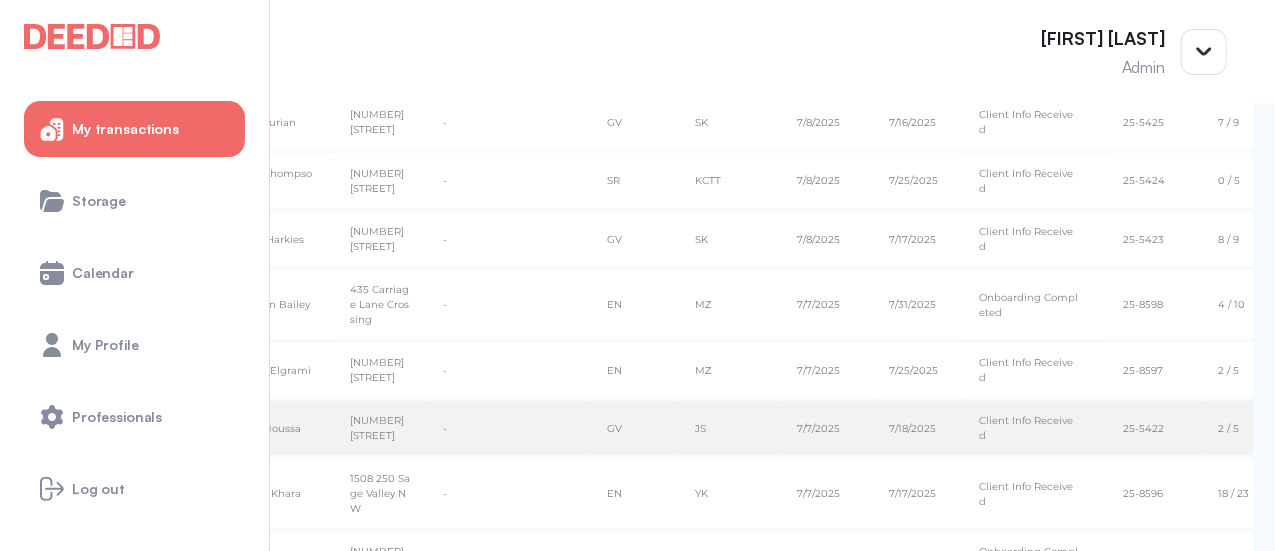 scroll, scrollTop: 0, scrollLeft: 0, axis: both 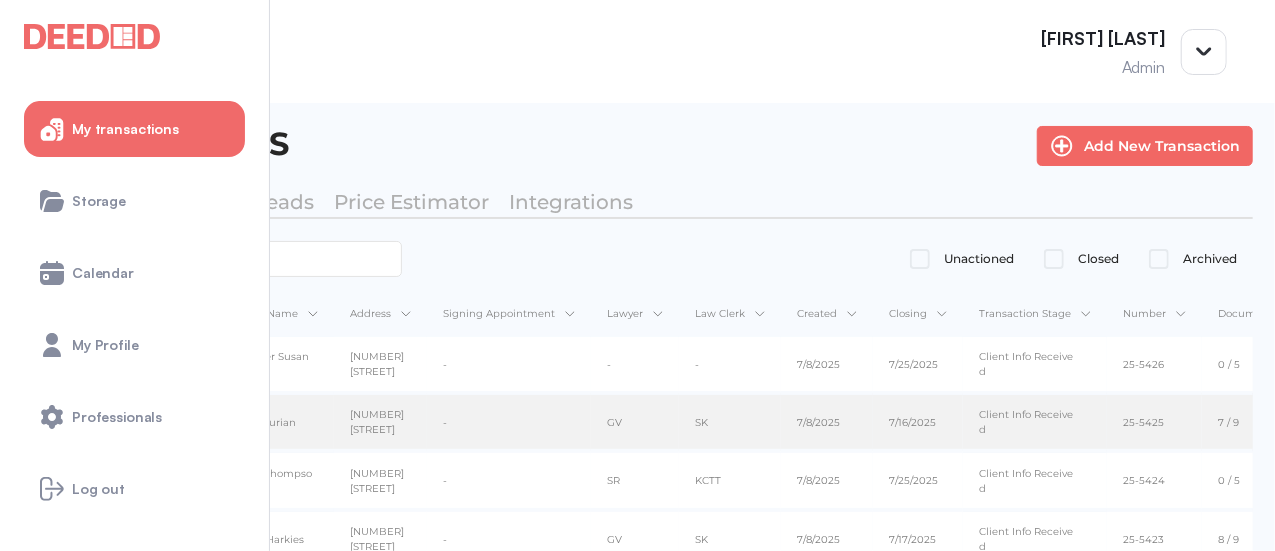 click on "72 Max Becker Dr." at bounding box center (380, 365) 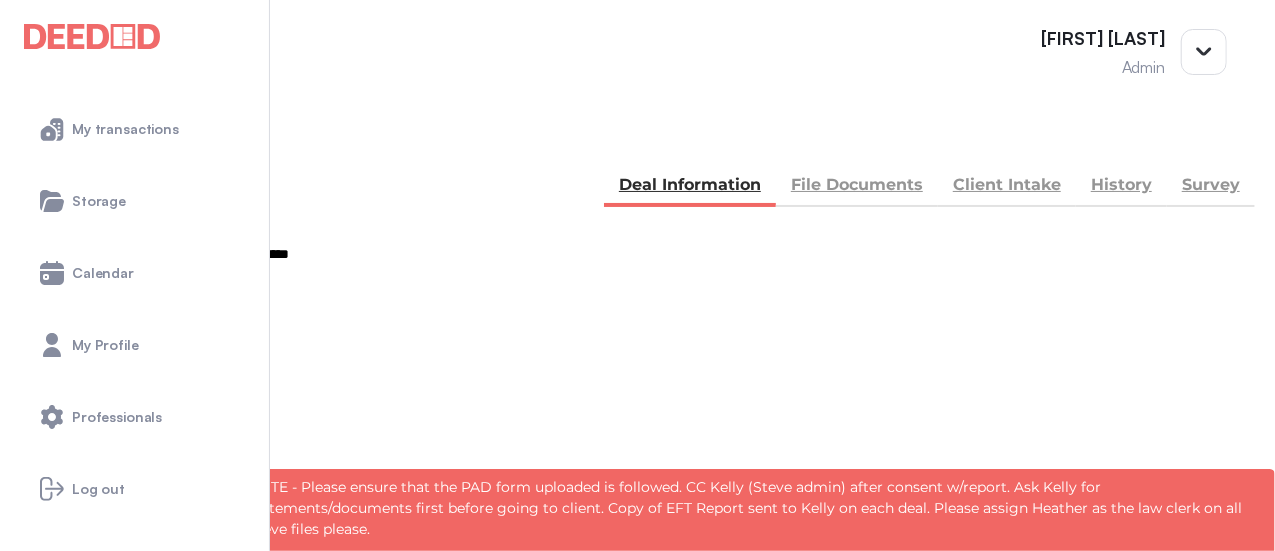 scroll, scrollTop: 0, scrollLeft: 0, axis: both 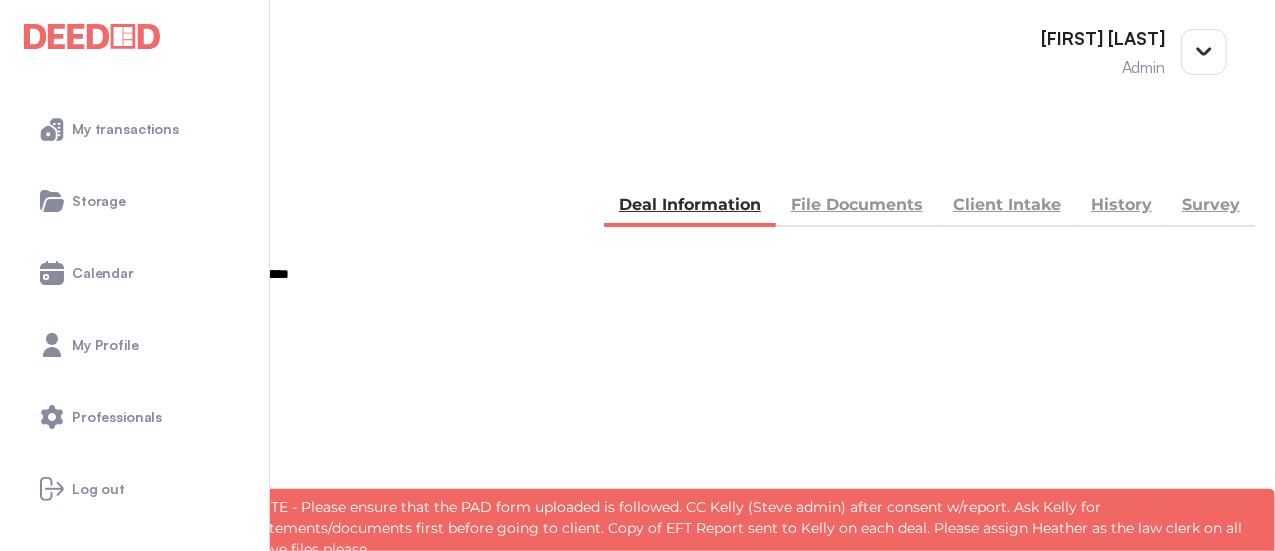 click on "BACK" at bounding box center [70, 155] 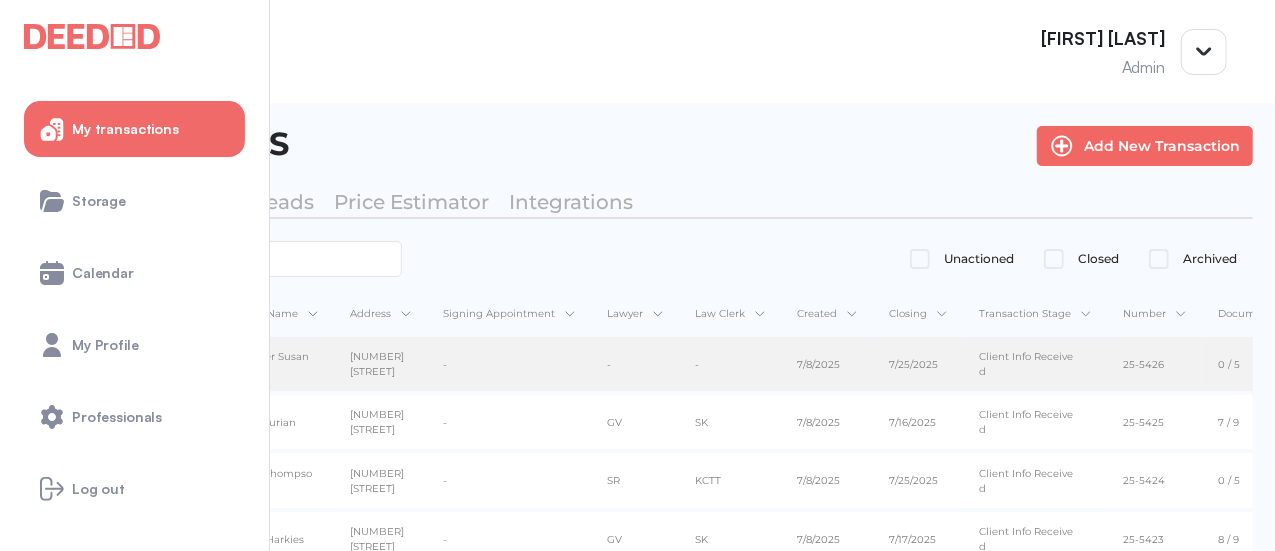 click on "Jennifer Susan Parker" at bounding box center (276, 364) 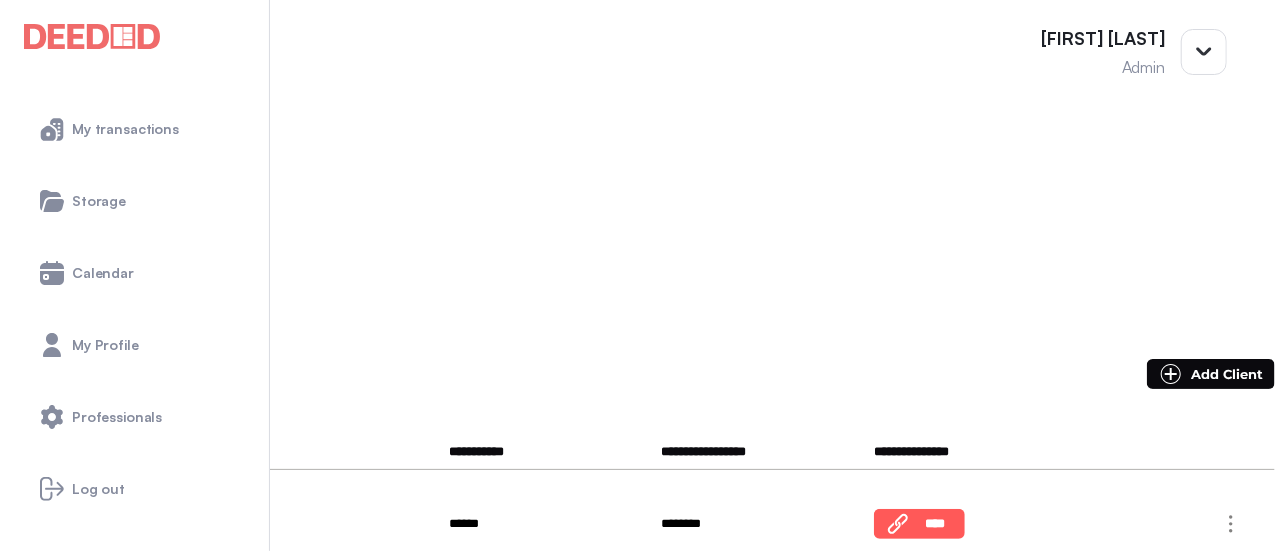 scroll, scrollTop: 100, scrollLeft: 0, axis: vertical 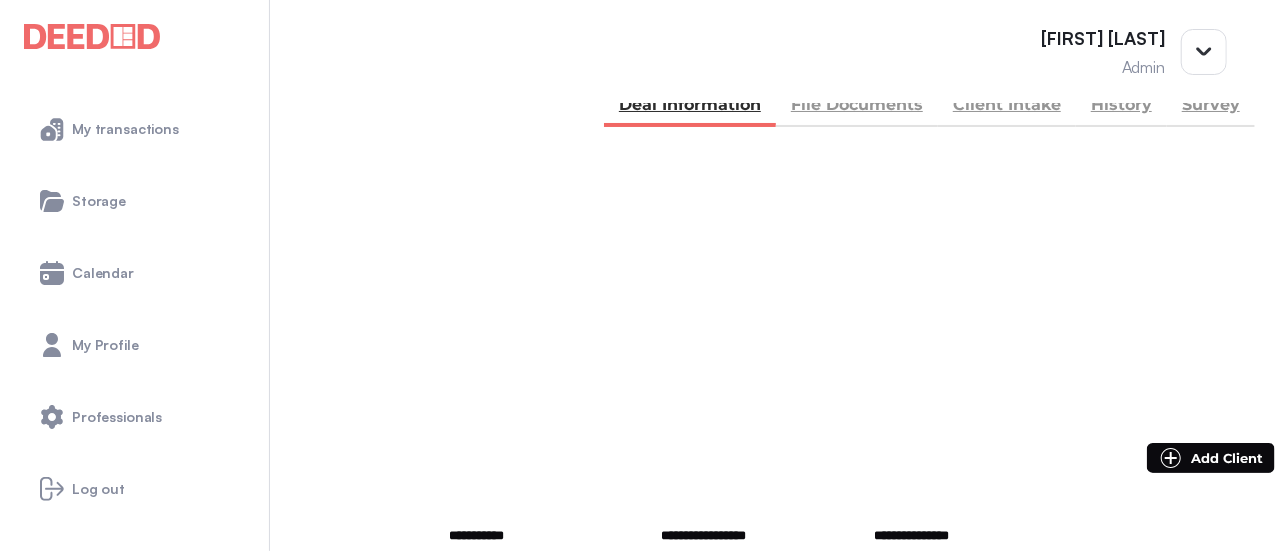 click on "*******" at bounding box center [87, 346] 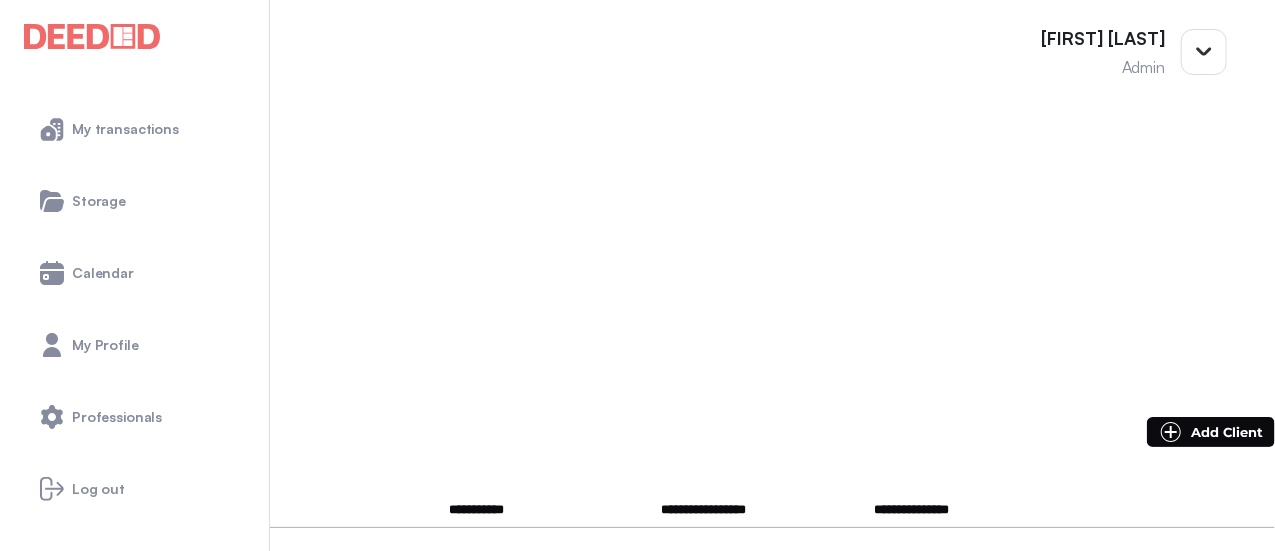 scroll, scrollTop: 0, scrollLeft: 0, axis: both 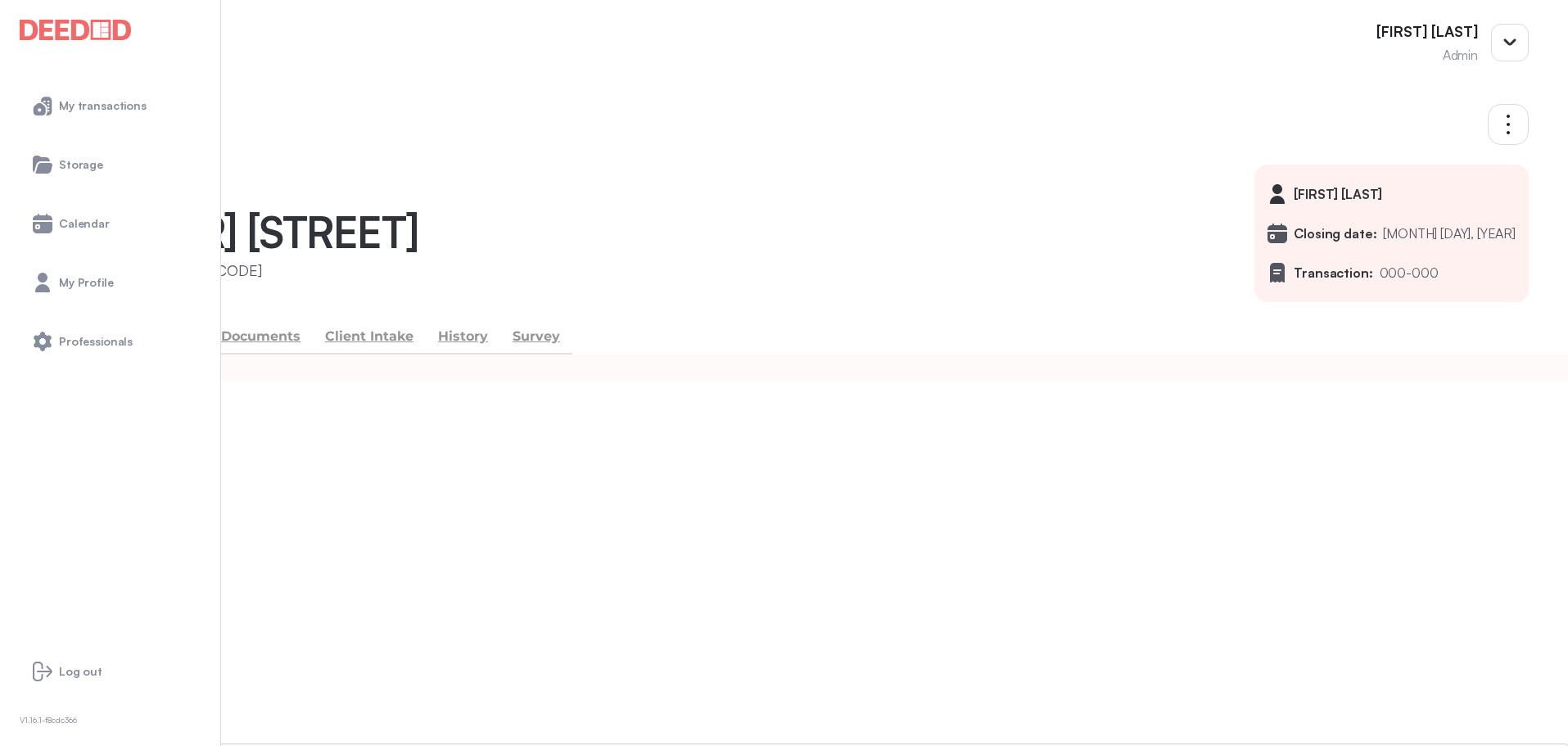 click on "[FIRST] [LAST]" at bounding box center [55, 474] 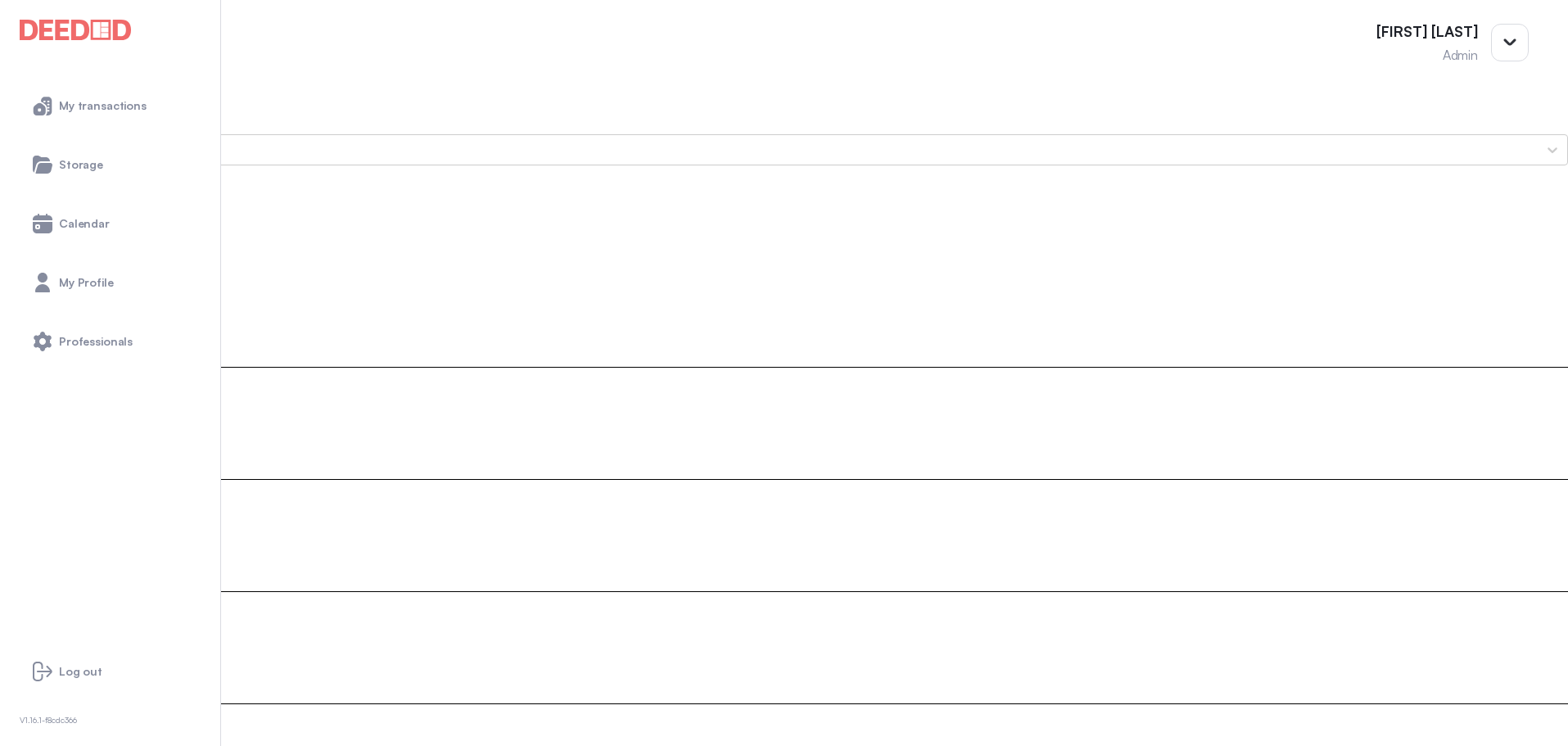 scroll, scrollTop: 611, scrollLeft: 0, axis: vertical 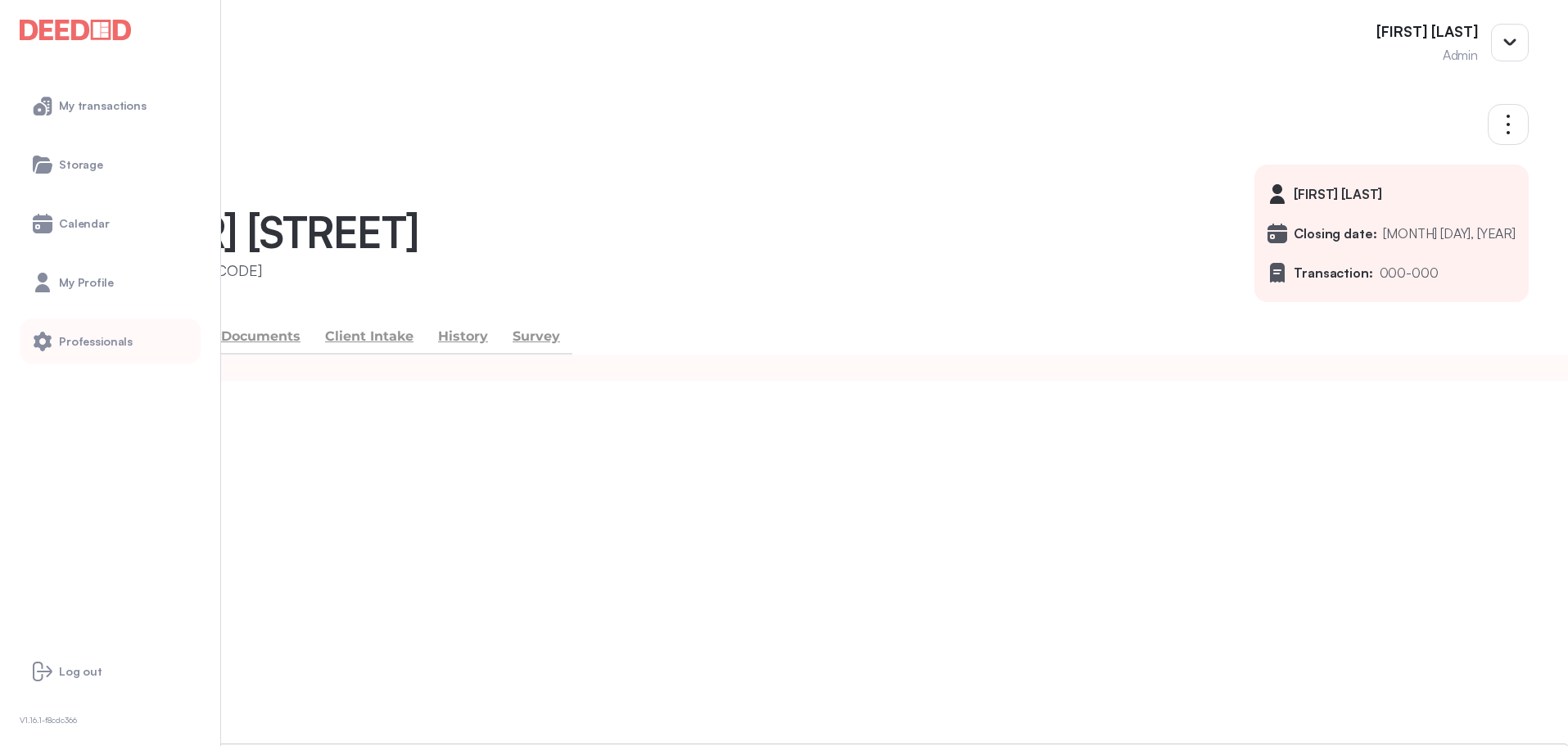 click on "Professionals" at bounding box center (96, 341) 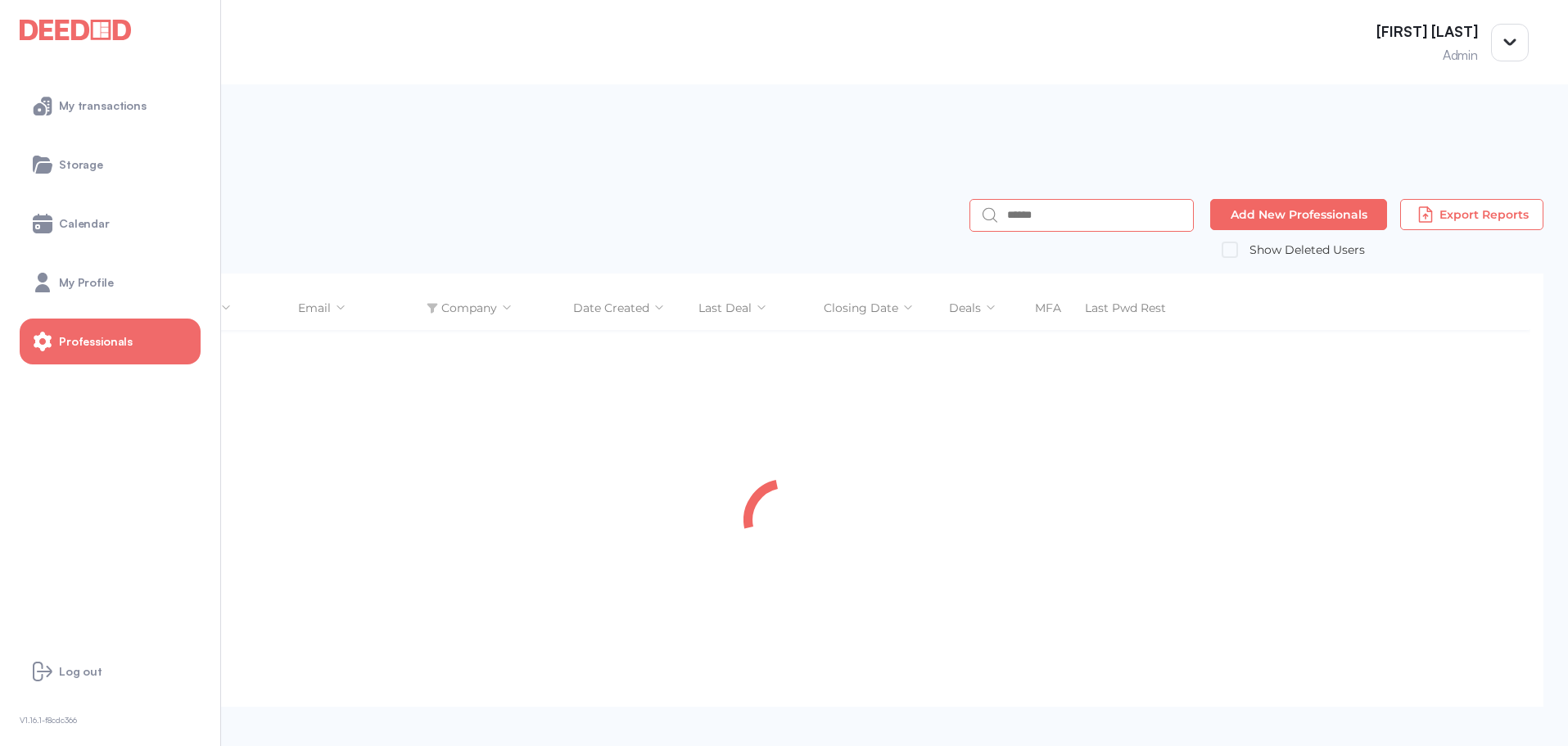 click at bounding box center [1095, 215] 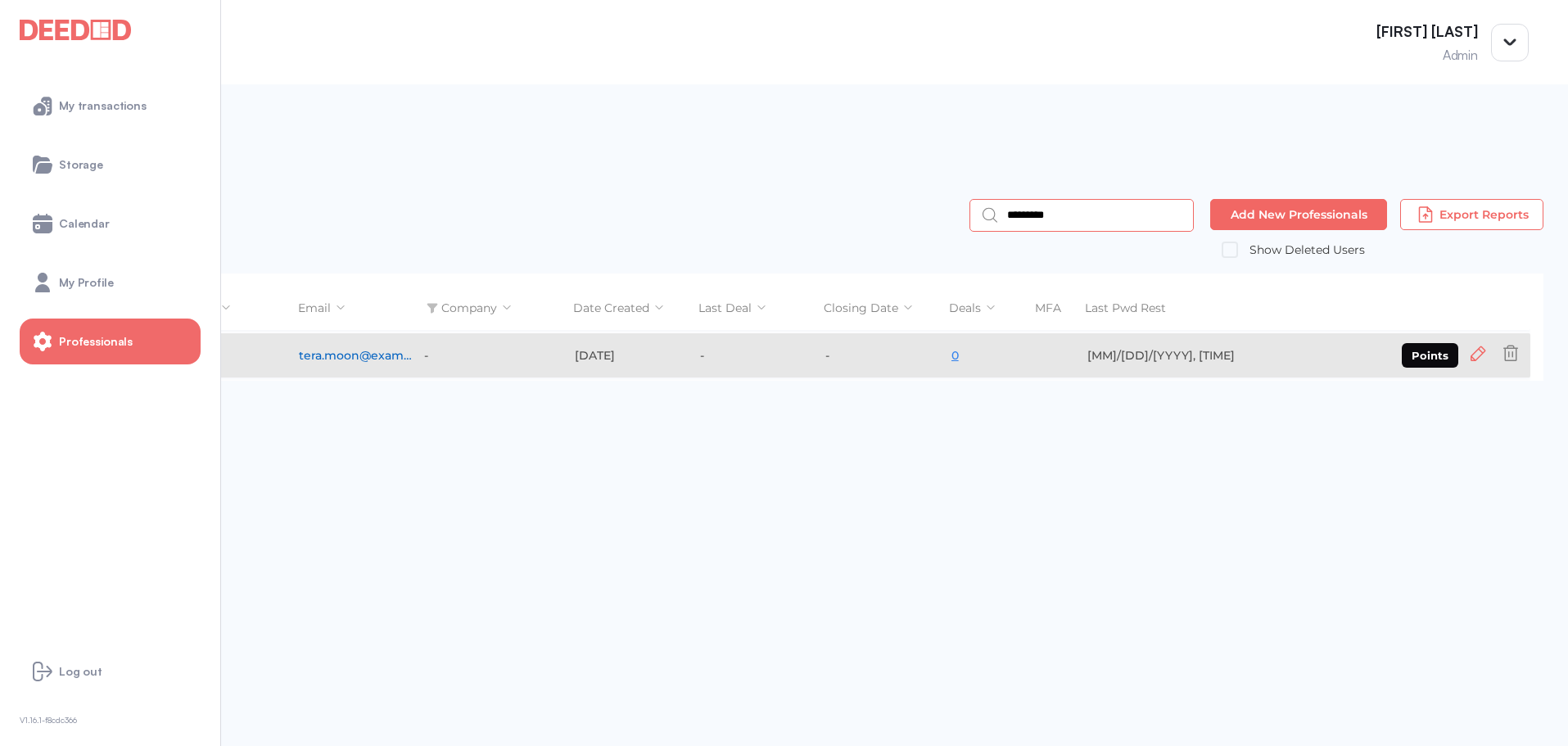 type on "*********" 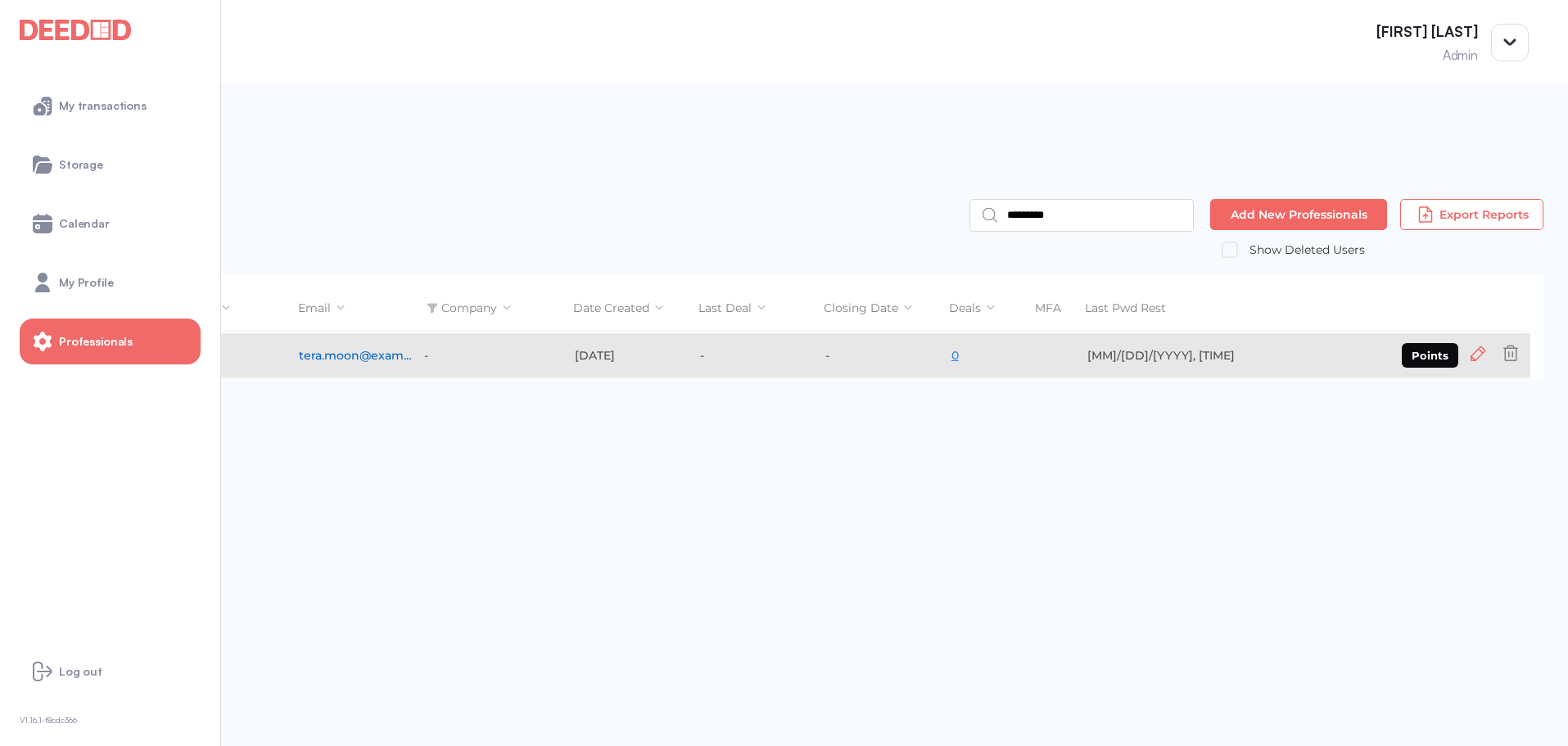 click at bounding box center (1478, 354) 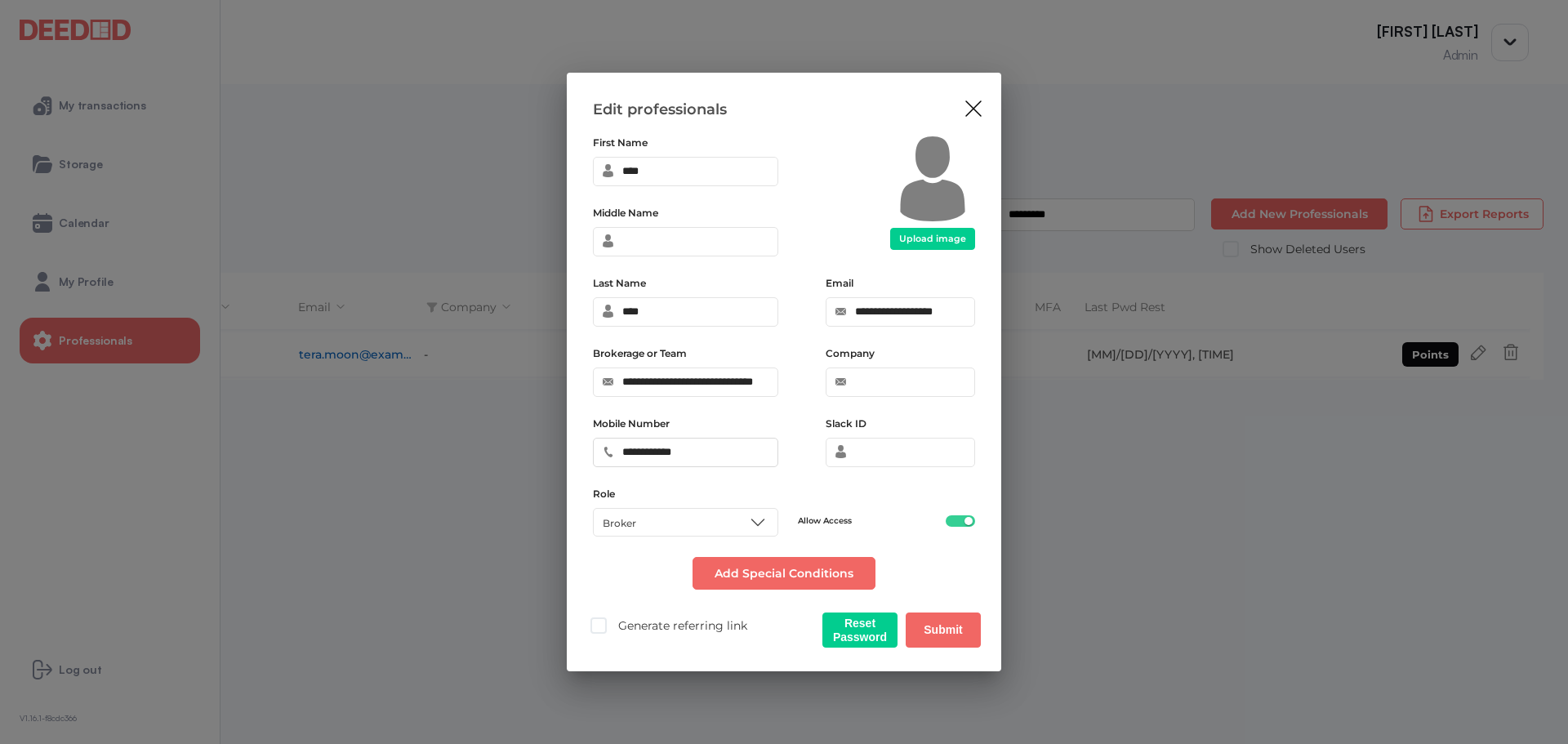 click at bounding box center [973, 109] 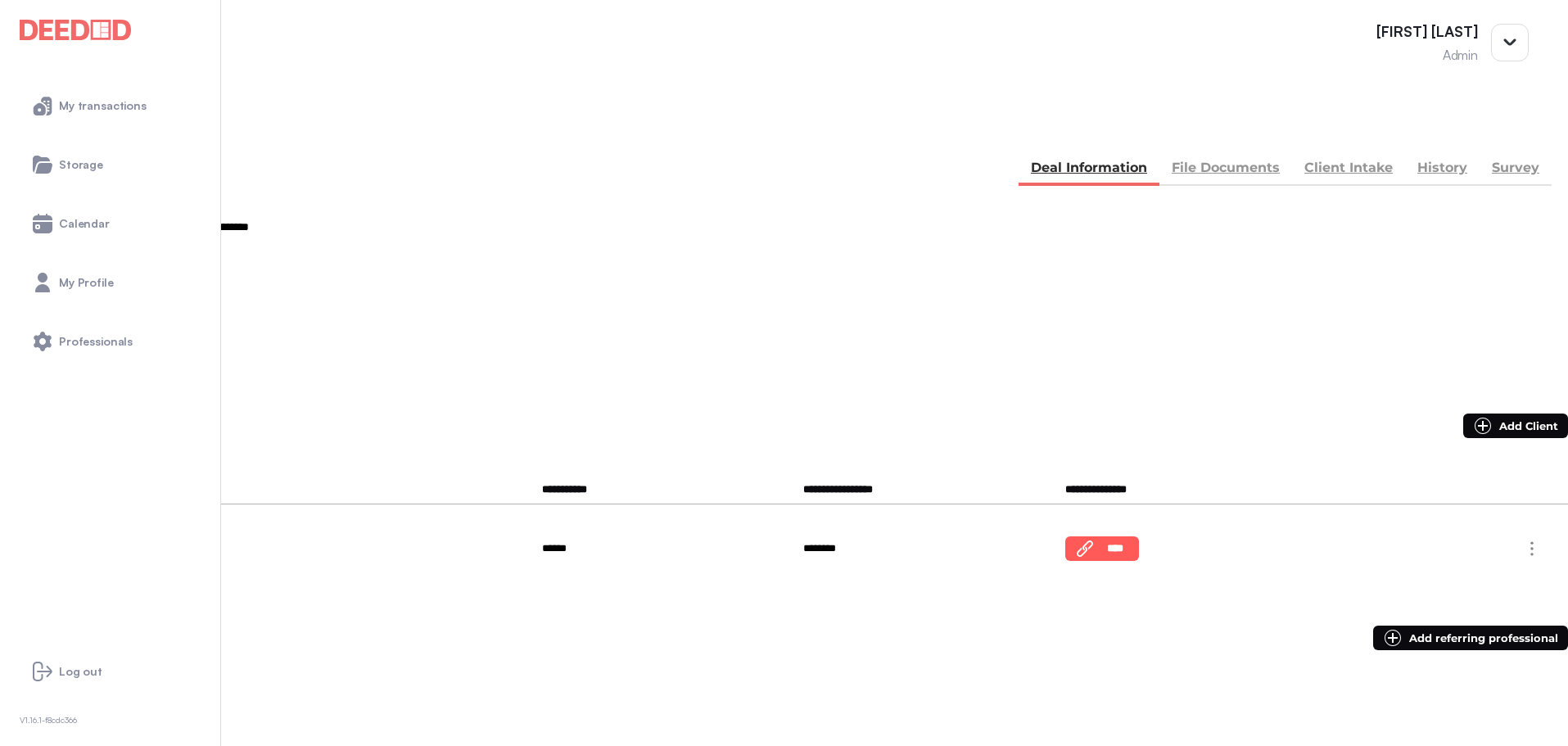 scroll, scrollTop: 0, scrollLeft: 0, axis: both 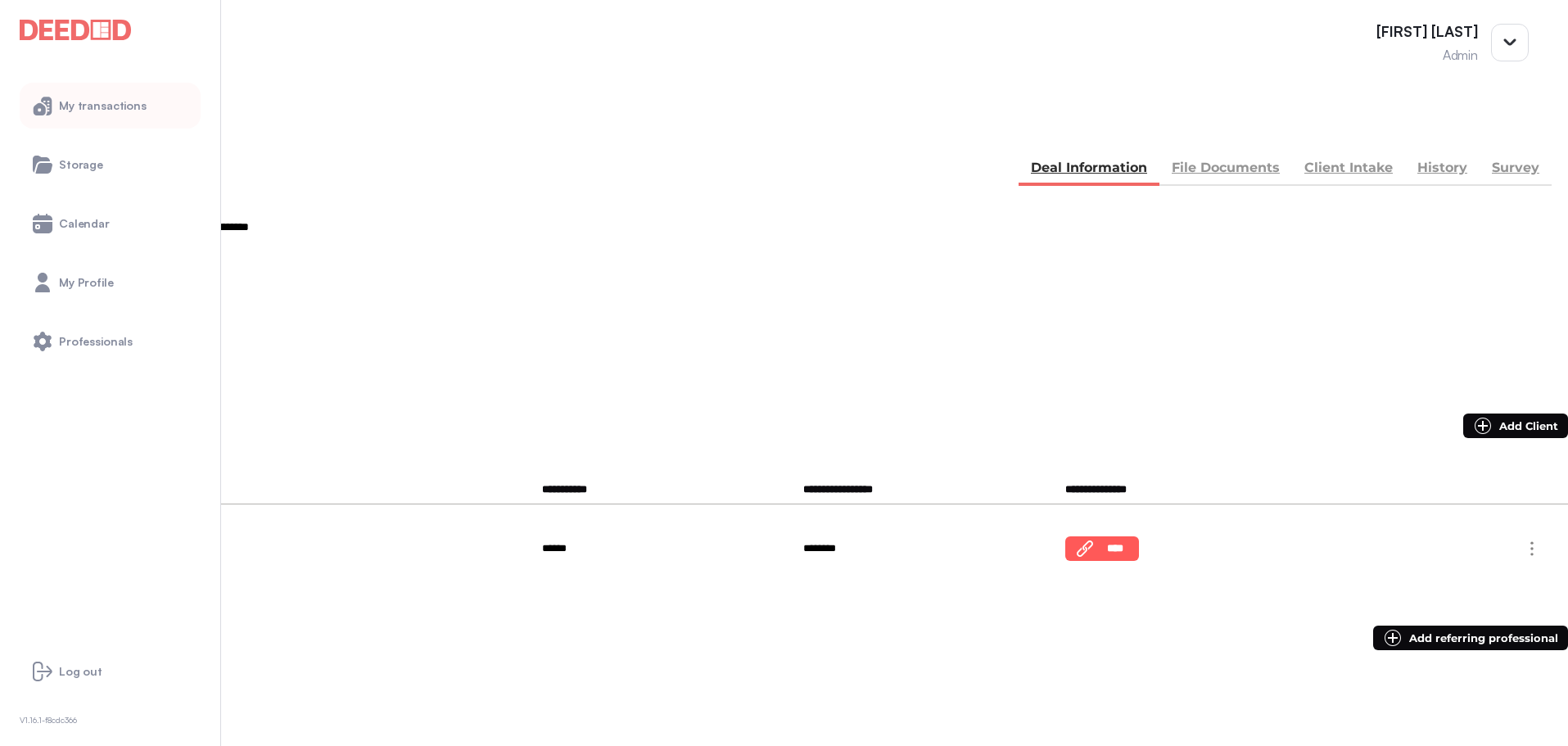 click on "My transactions" at bounding box center [110, 106] 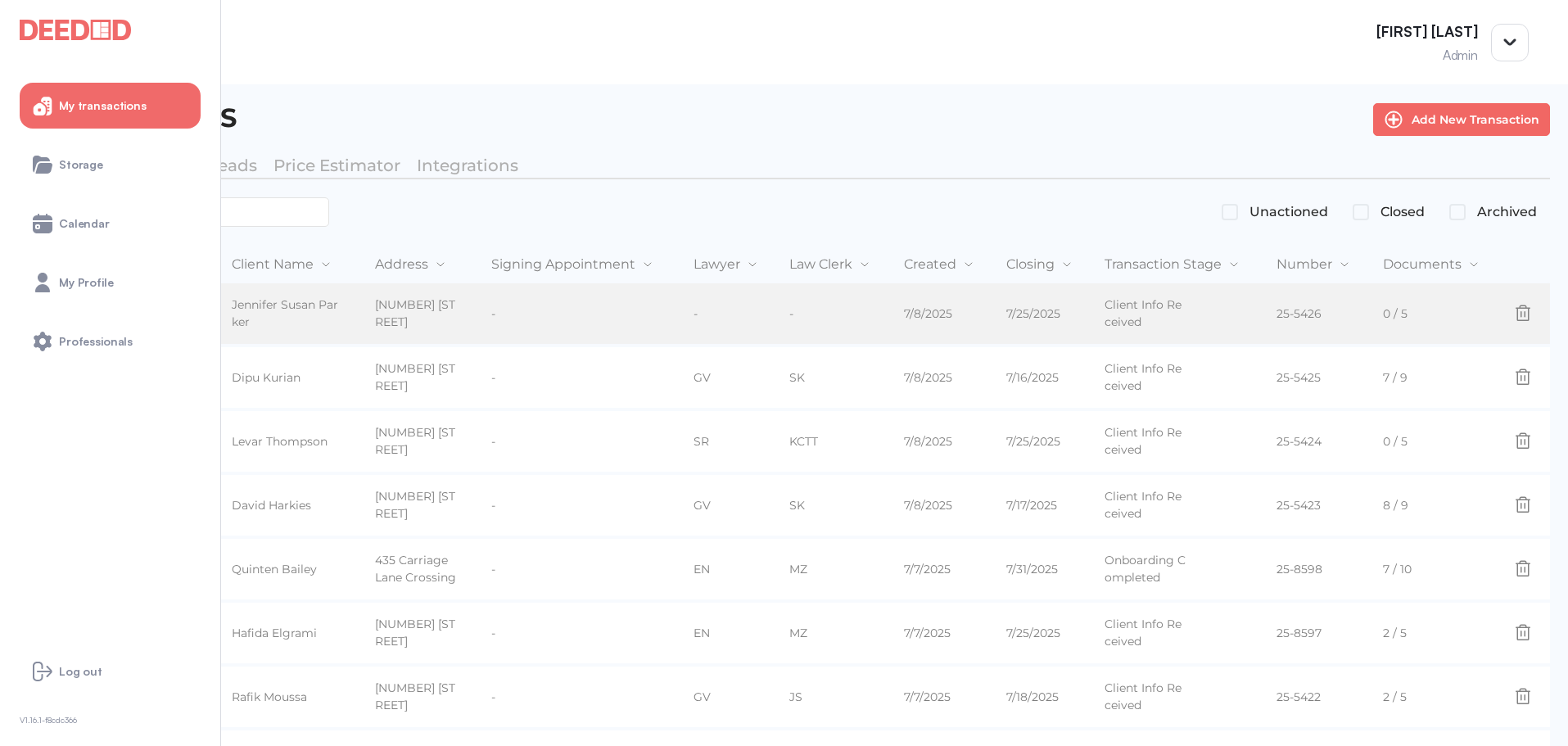 click on "14 Snowy Owl Crescent" at bounding box center [416, 314] 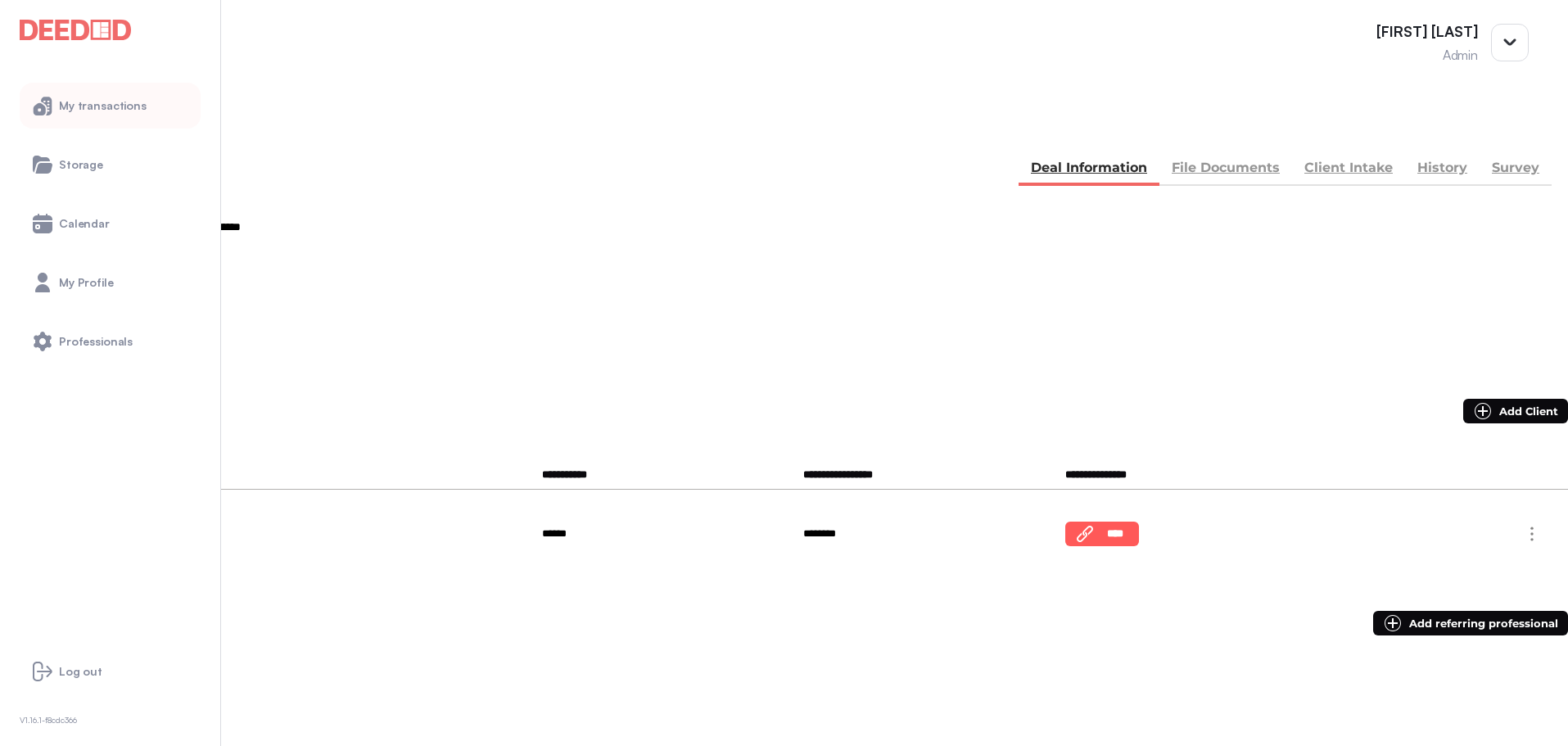 click on "My transactions" at bounding box center (110, 106) 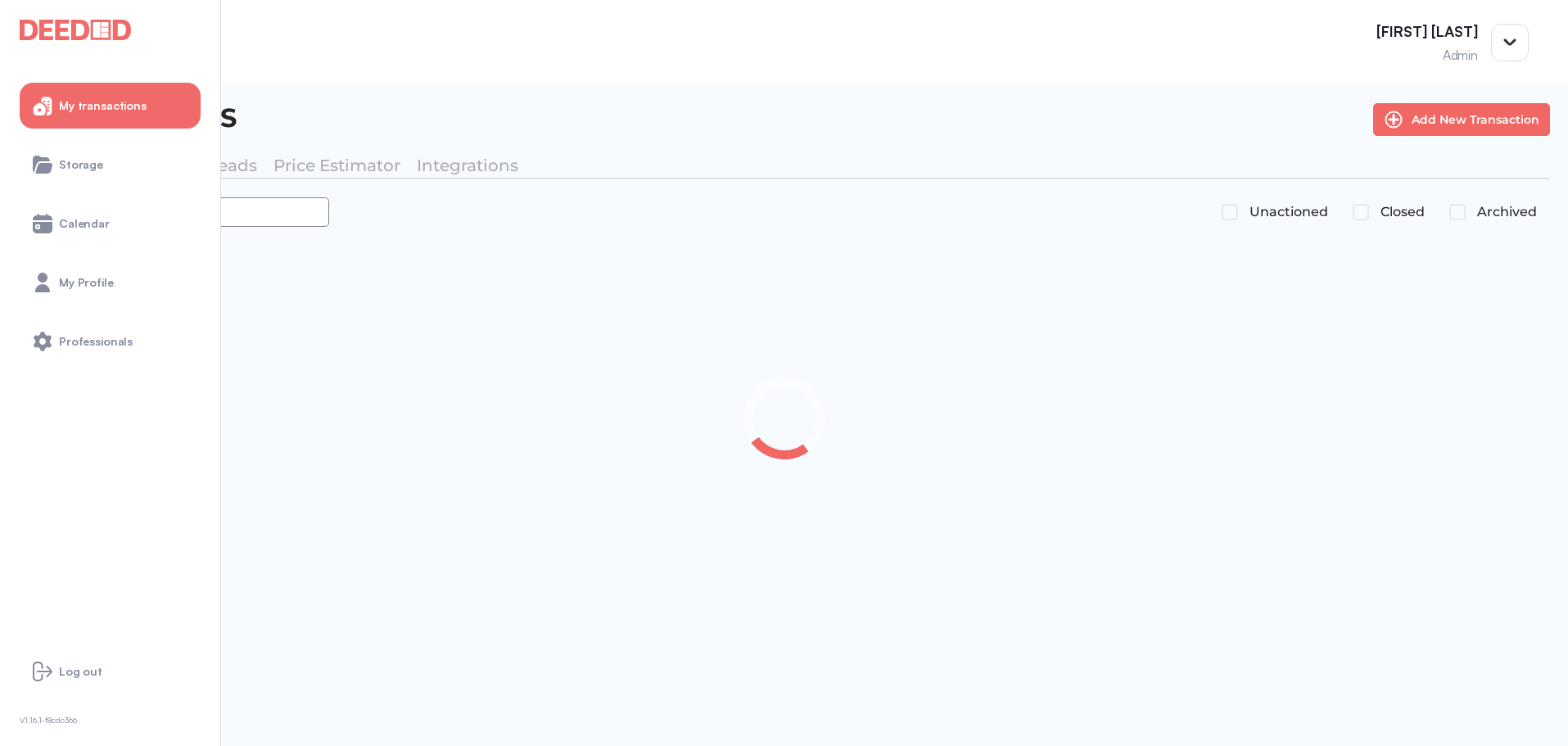 click at bounding box center [174, 212] 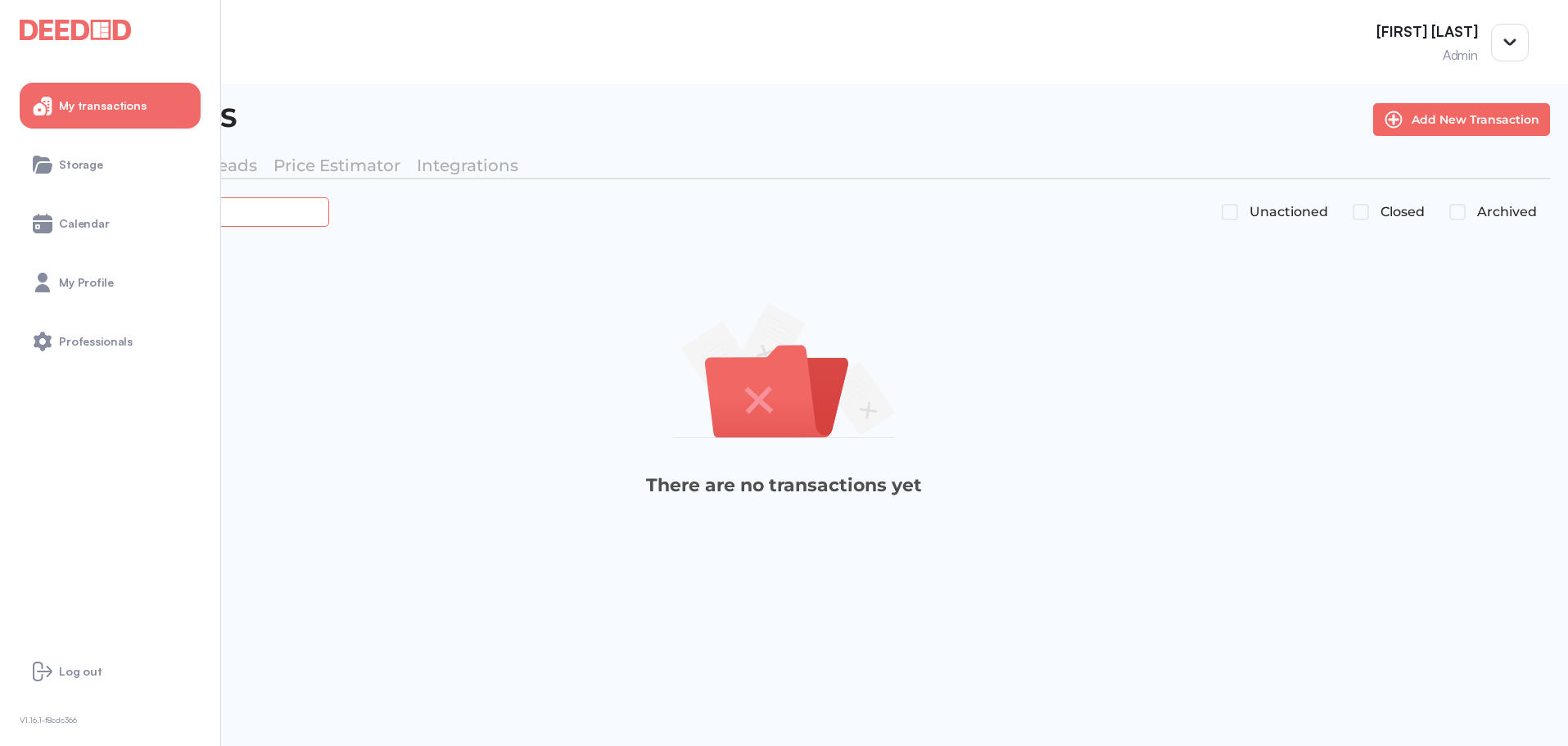 click on "*****" at bounding box center (183, 211) 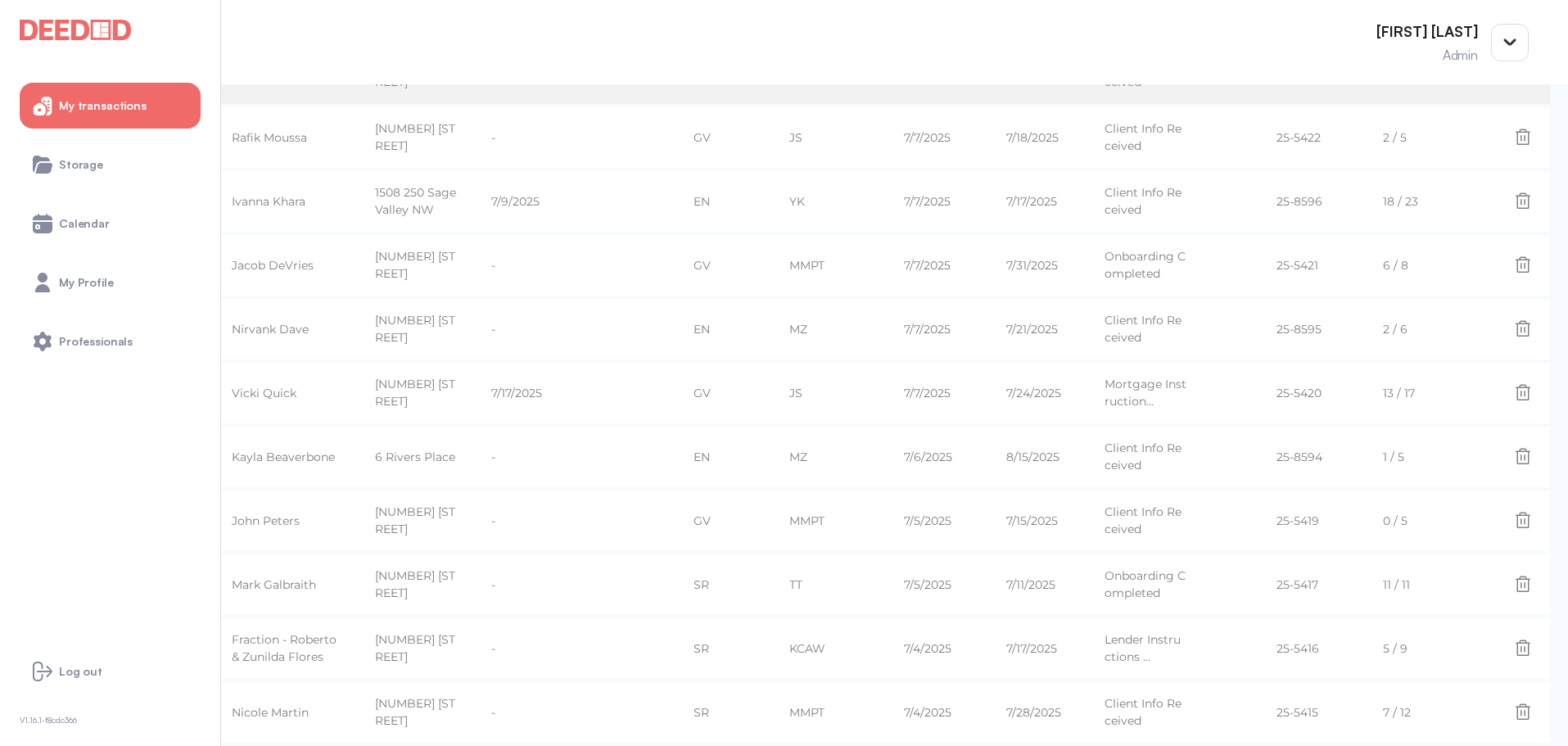 scroll, scrollTop: 655, scrollLeft: 0, axis: vertical 